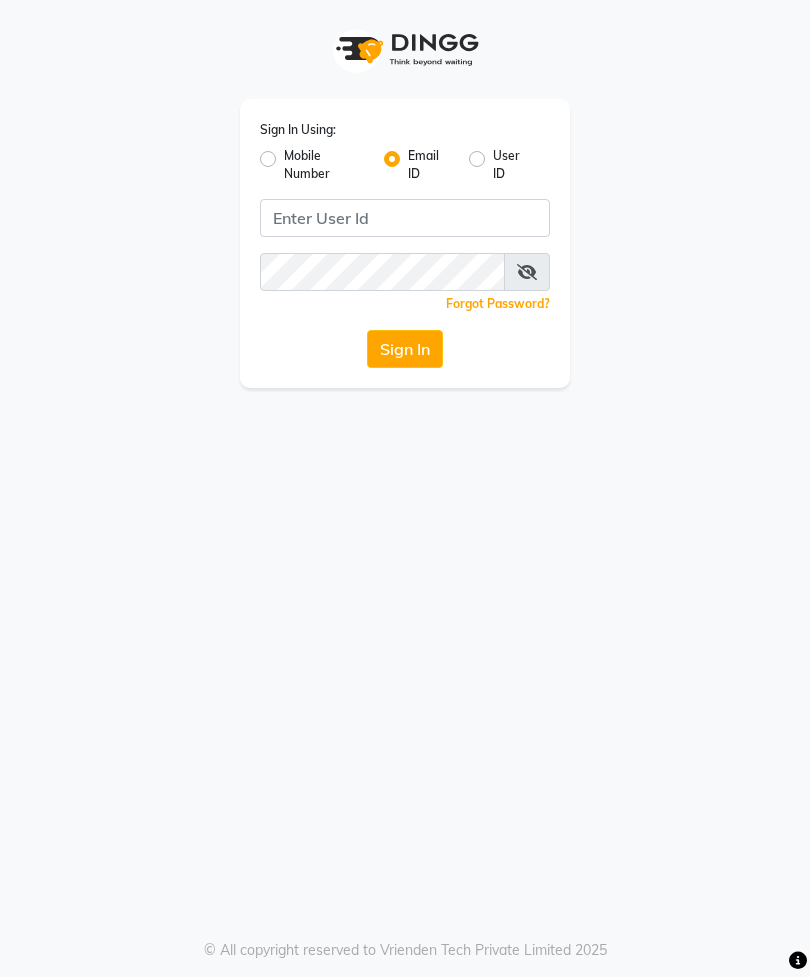 scroll, scrollTop: 0, scrollLeft: 0, axis: both 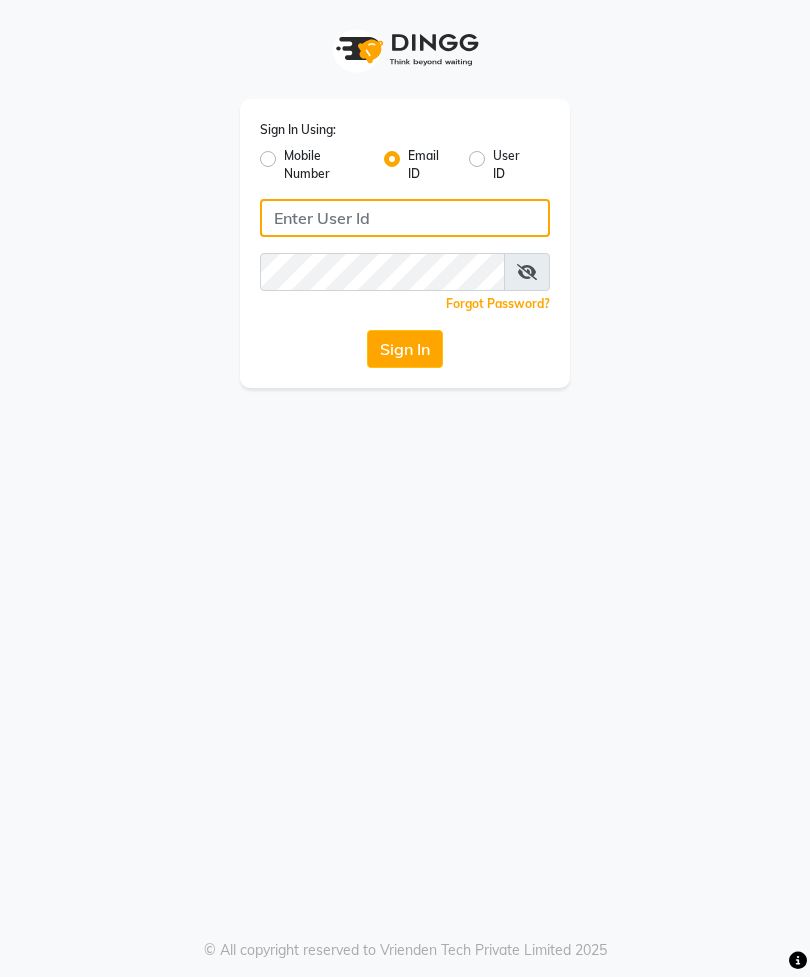click 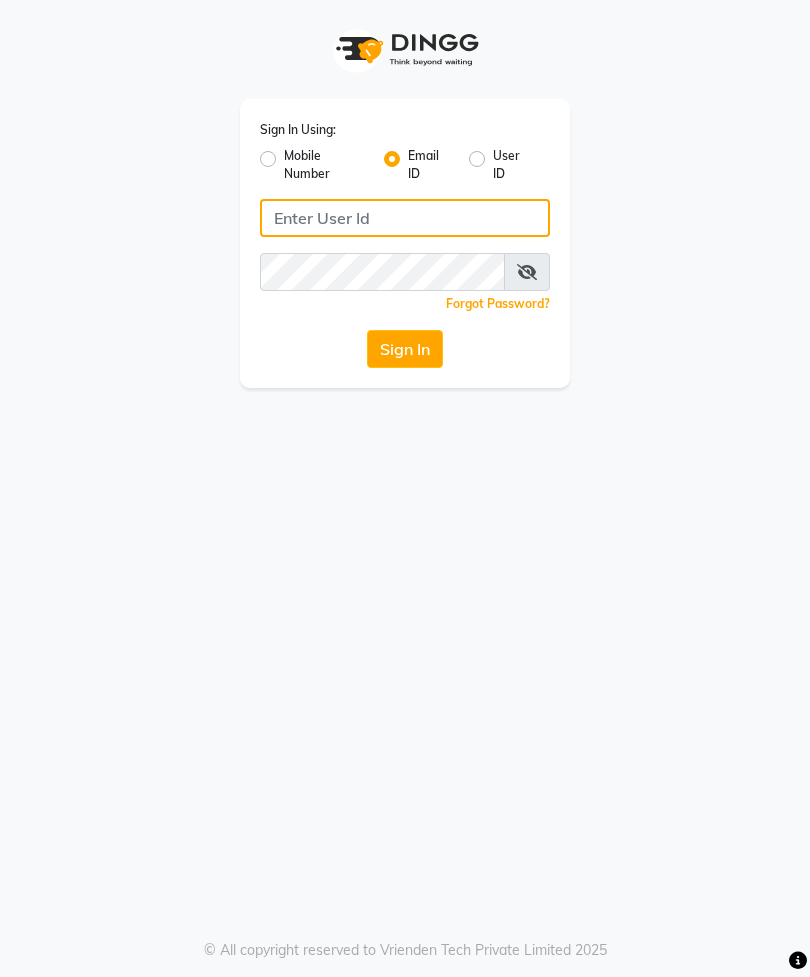 type on "[EMAIL]" 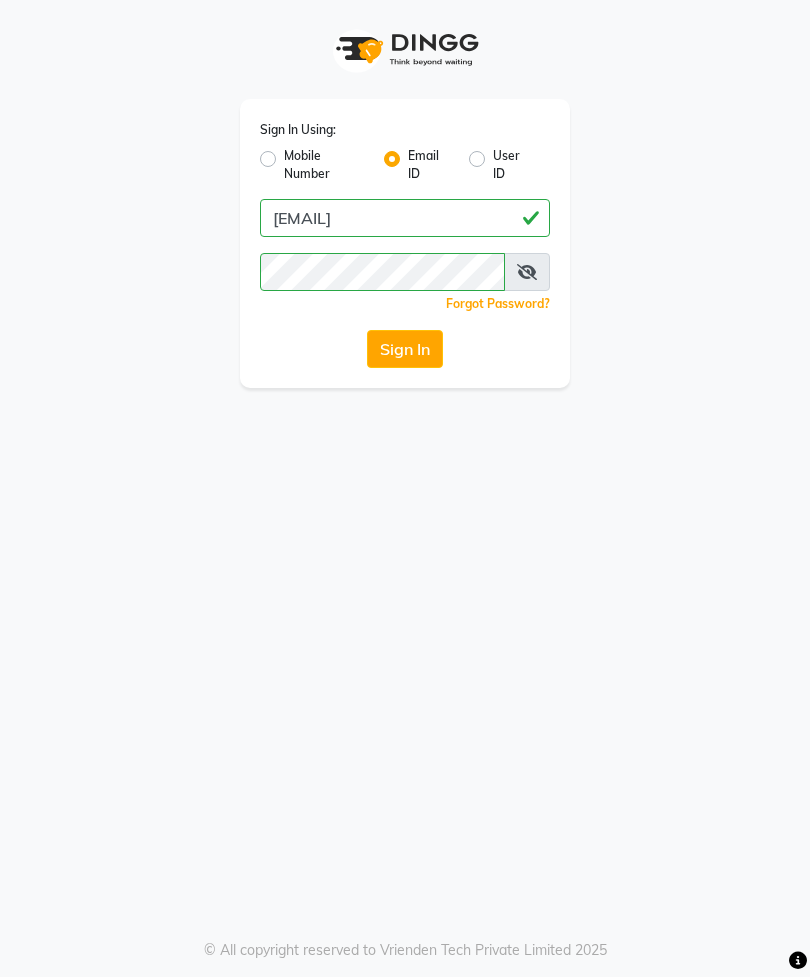 click on "Sign In" 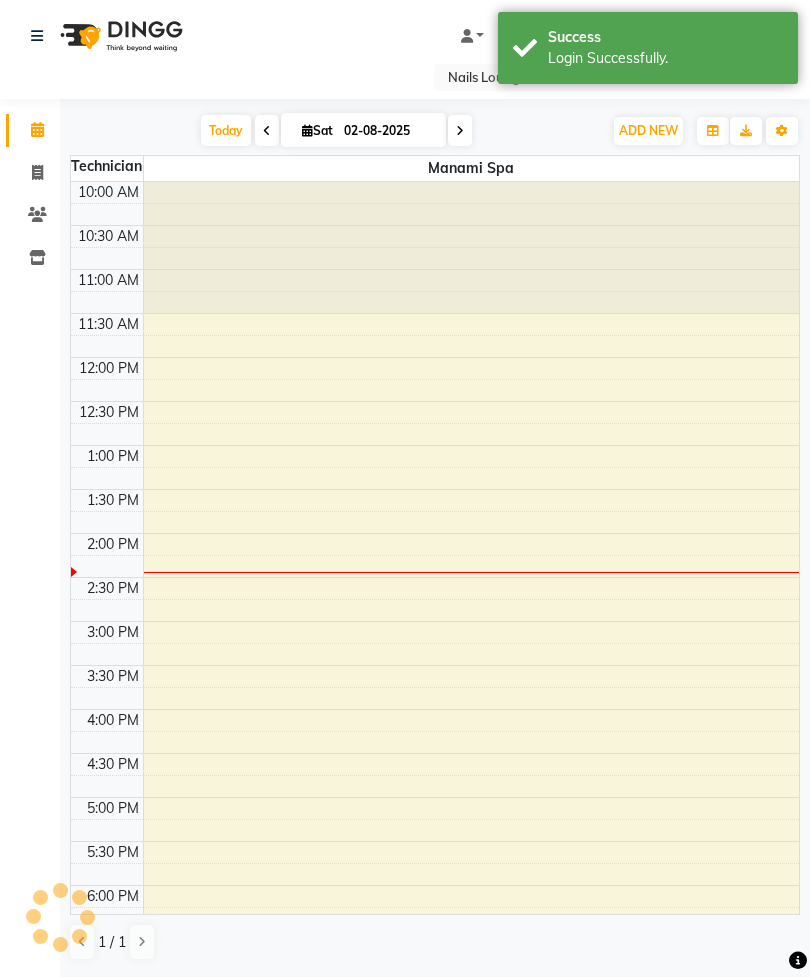 scroll, scrollTop: 353, scrollLeft: 0, axis: vertical 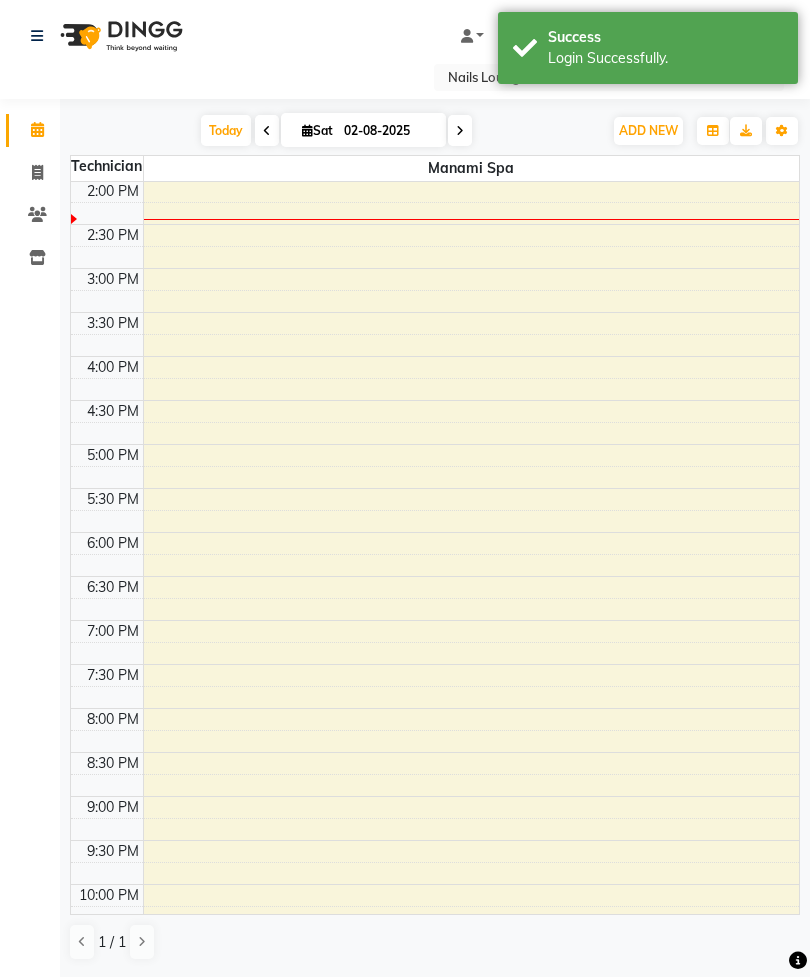 click 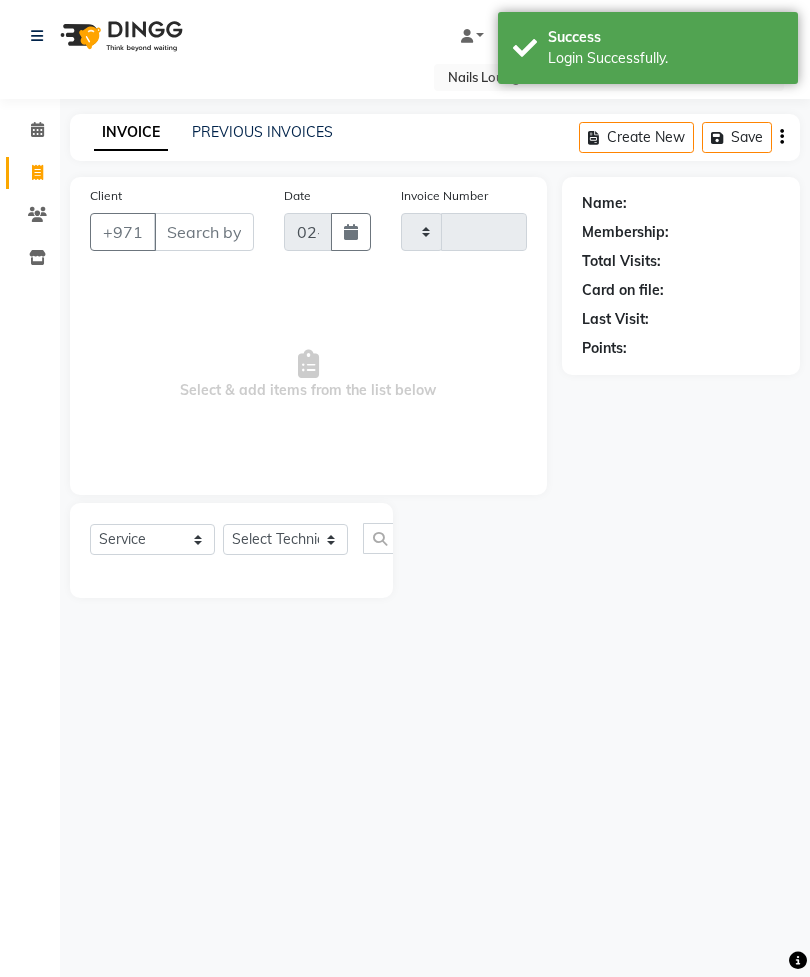 type on "1837" 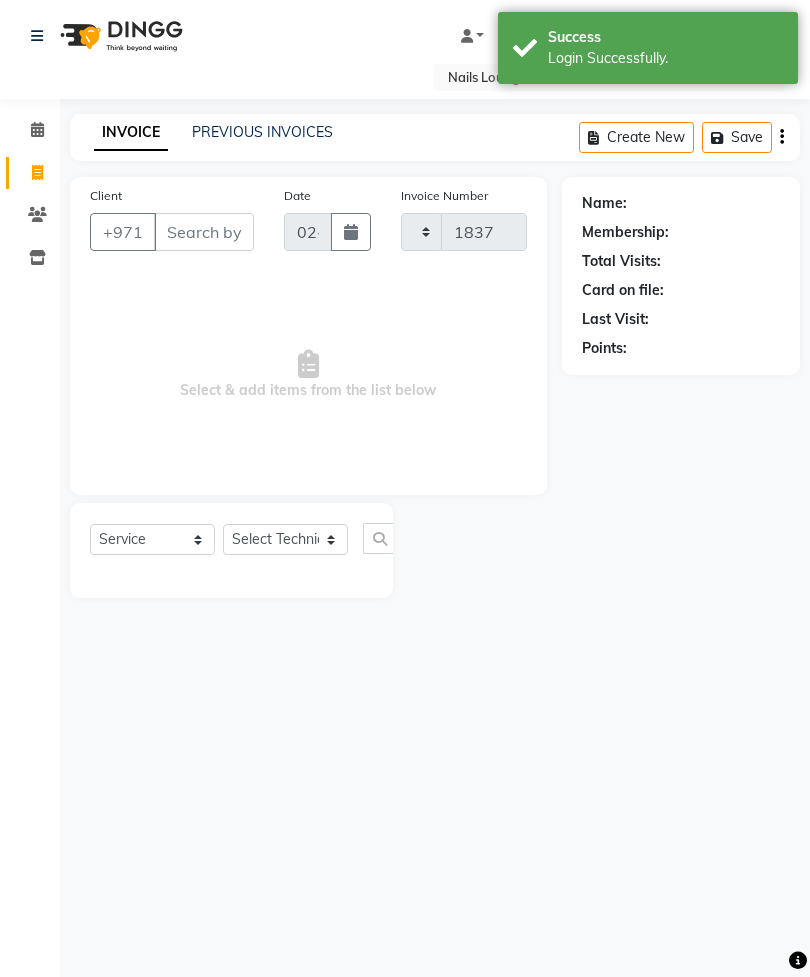 select on "6884" 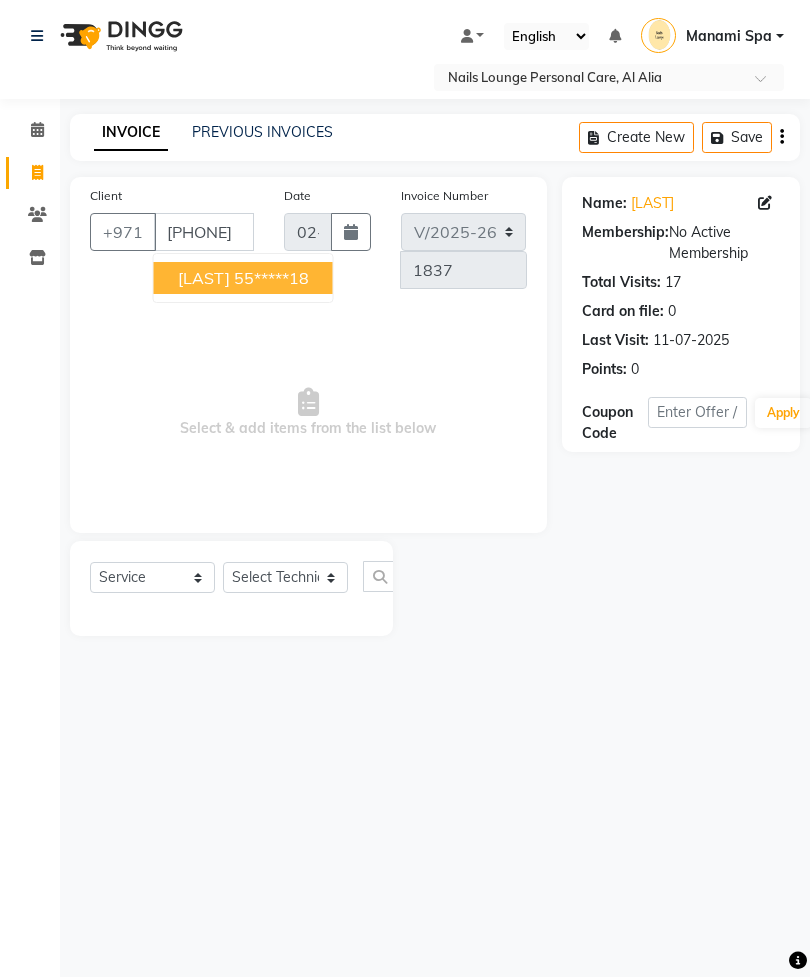 click on "55*****18" at bounding box center [271, 278] 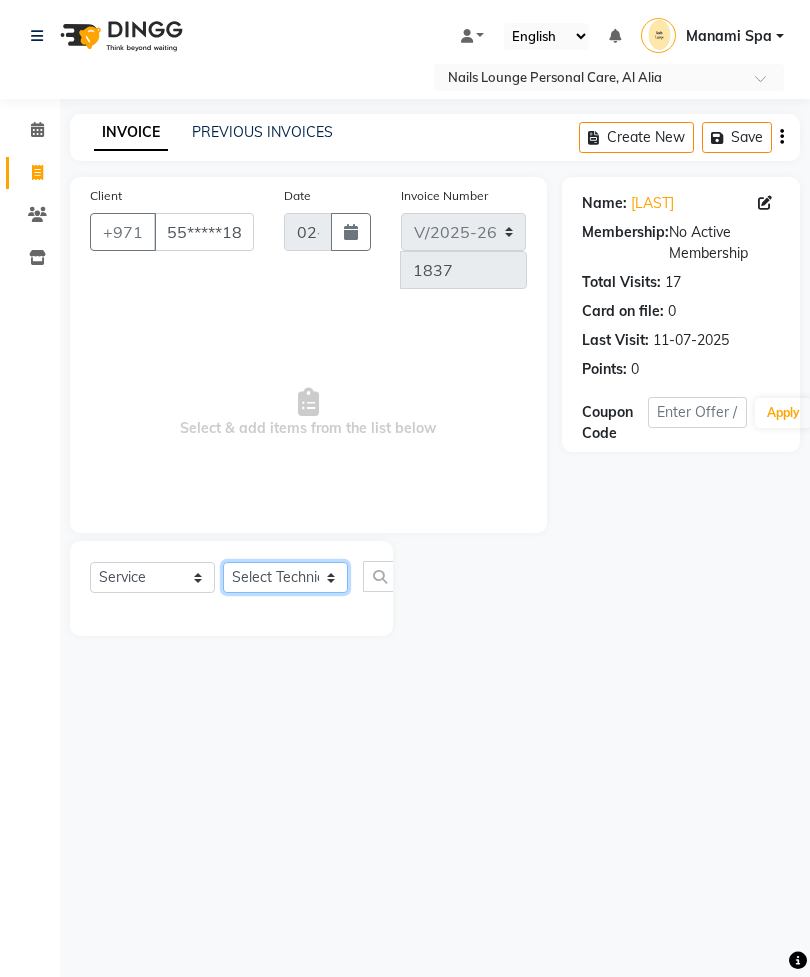 click on "Select Technician [LAST] [LAST] [LAST] [LAST] [LAST] [LAST] Manami Spa Manami Spa 2 [LAST] [LAST] Nail Lounge Personal Care [LAST] [LAST] [LAST] [LAST] [LAST] [LAST] [LAST] [LAST] [LAST]" 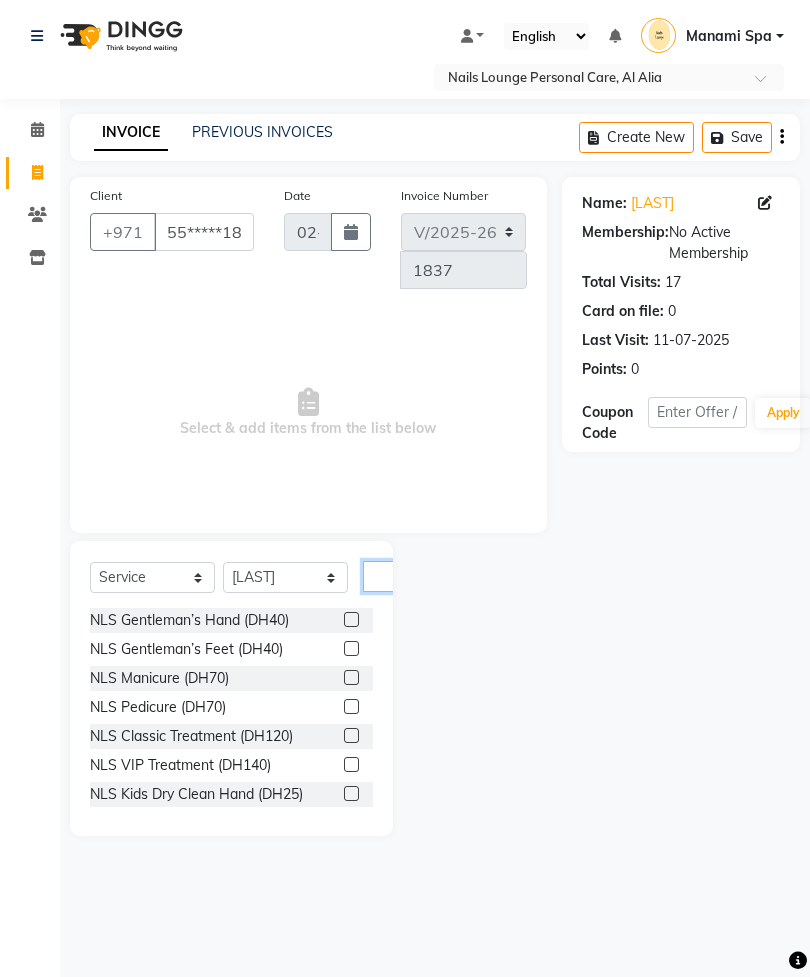 click 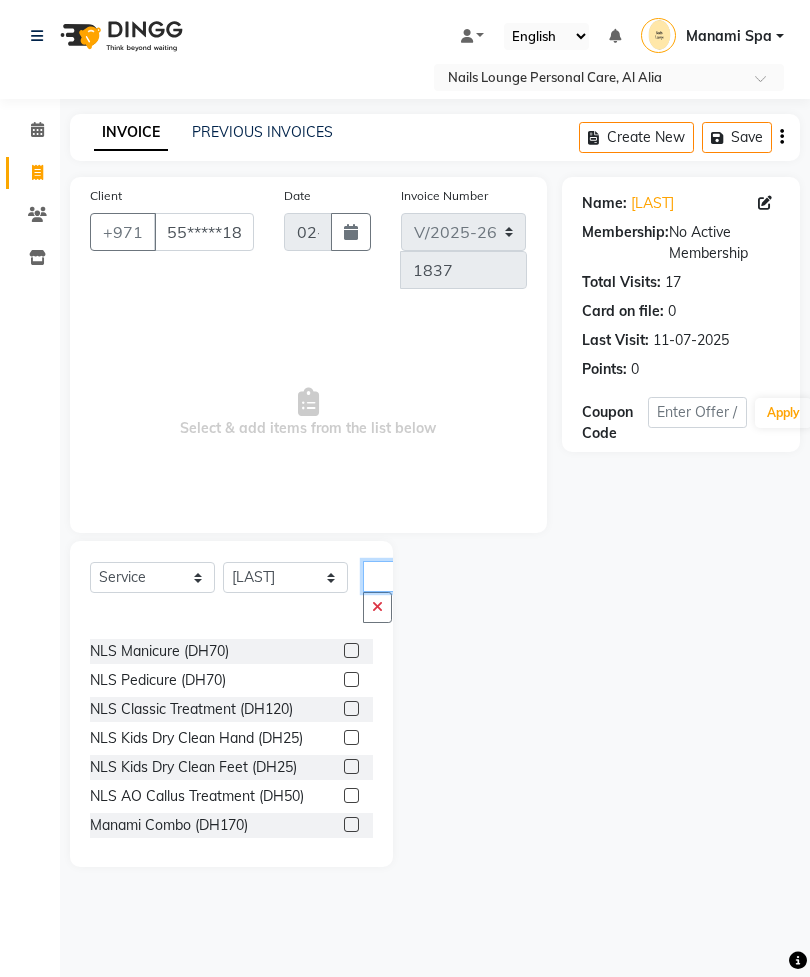 scroll, scrollTop: 0, scrollLeft: 38, axis: horizontal 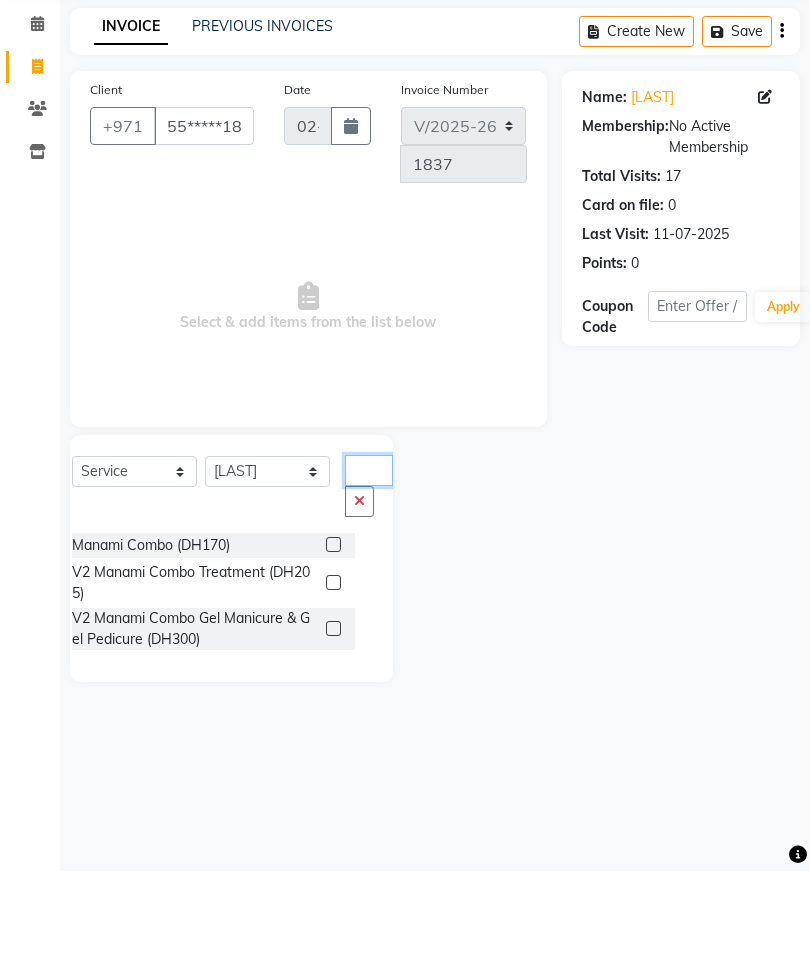 type on "Comb" 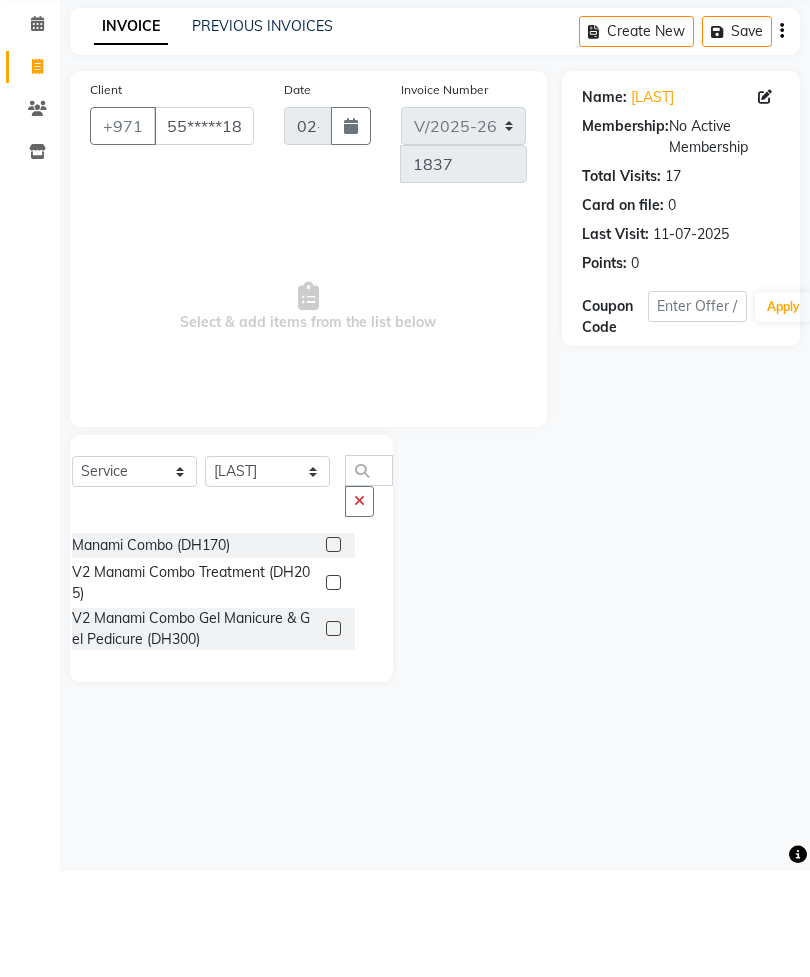 click 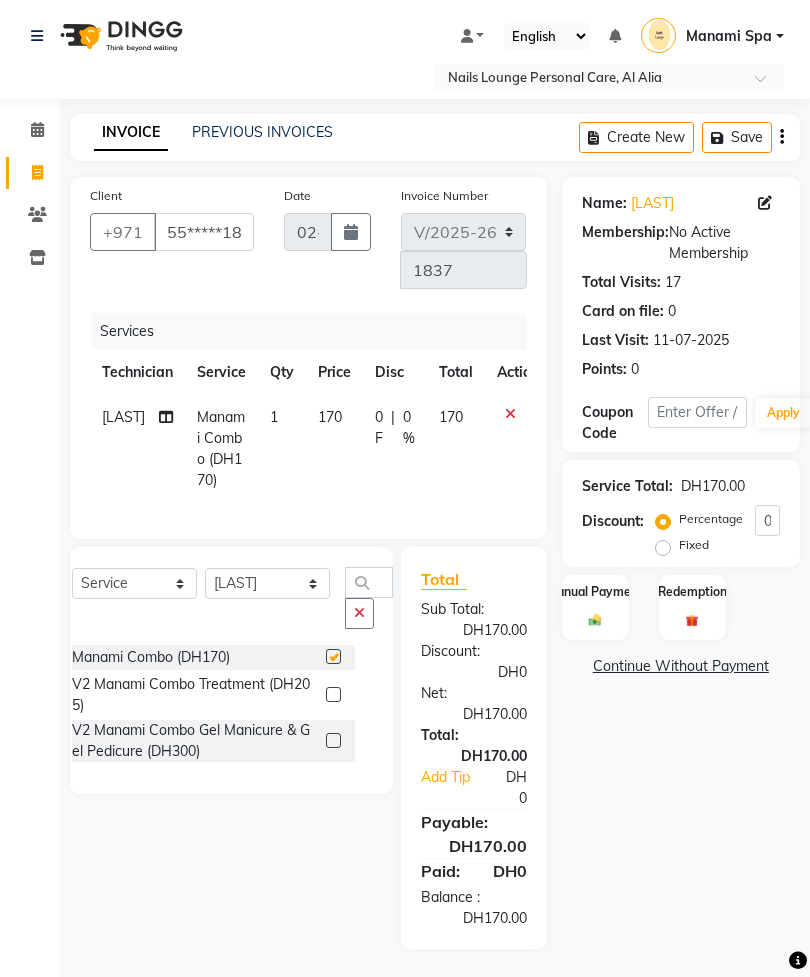 checkbox on "false" 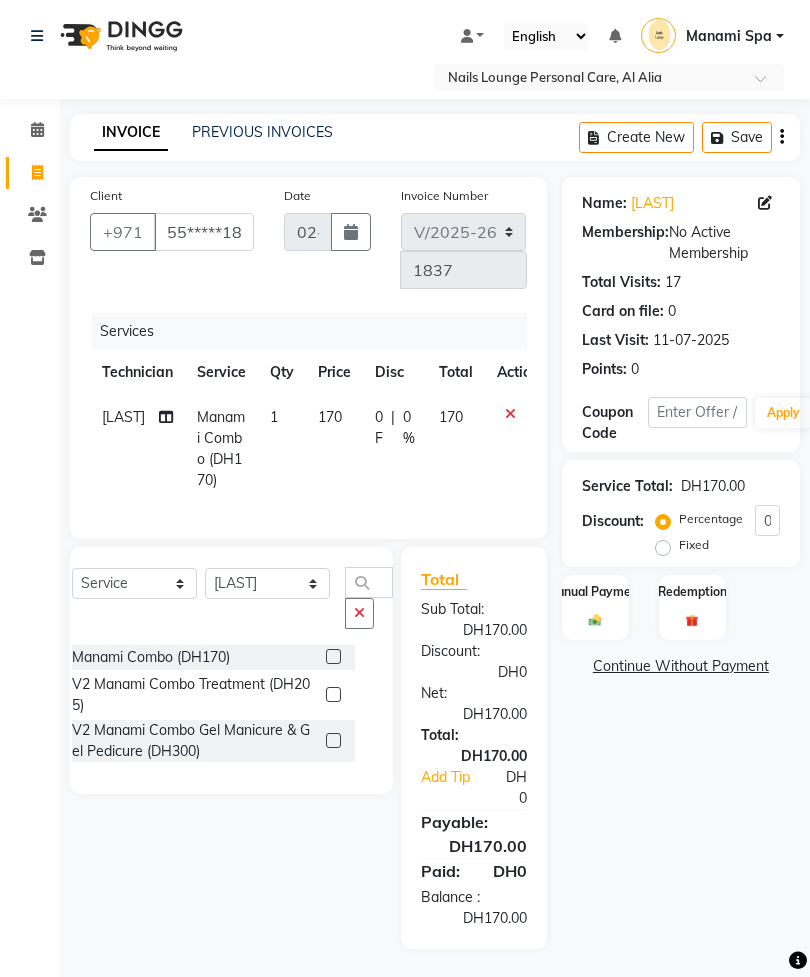 click 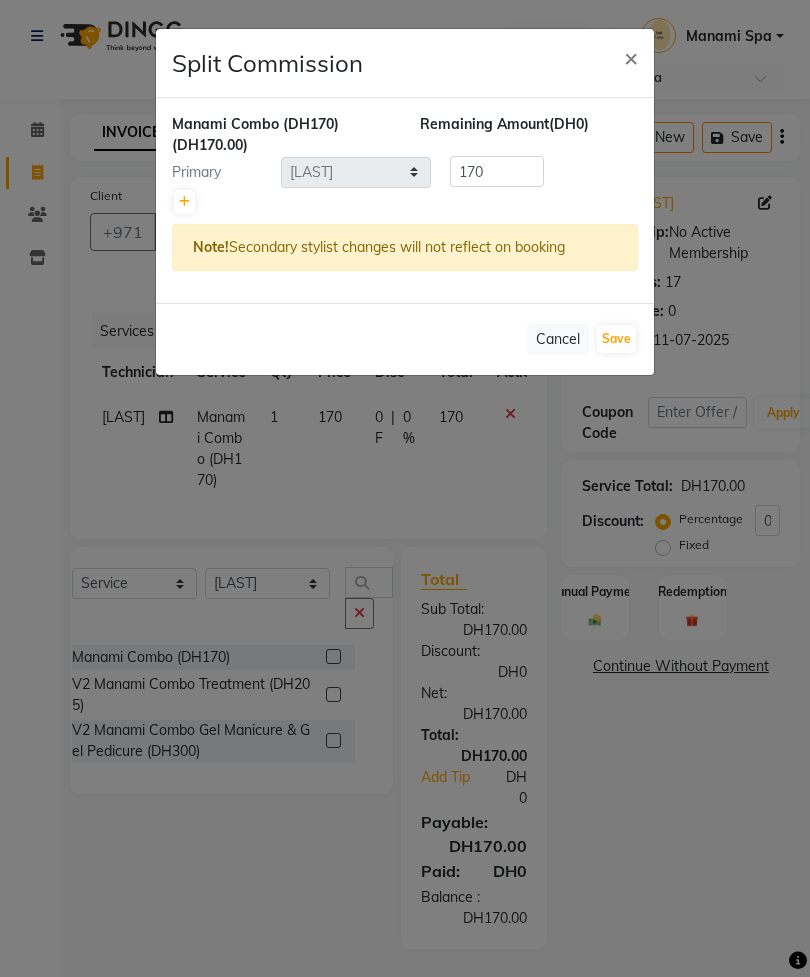 click 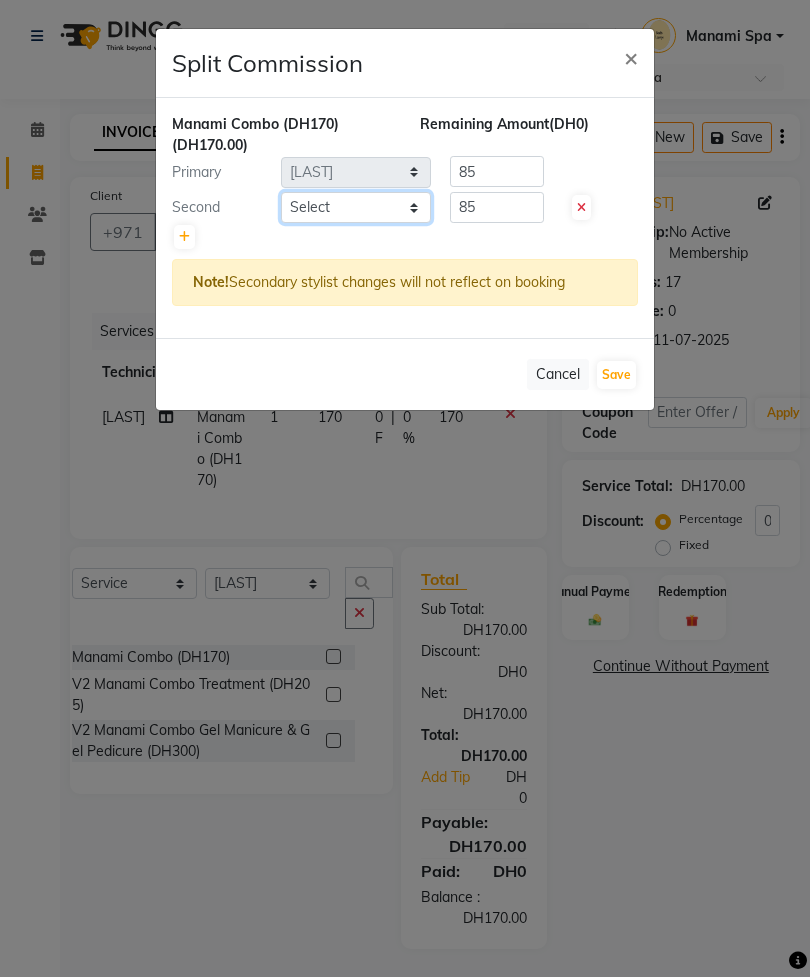 click on "Select [LAST] [LAST] [LAST] [LAST] [LAST] [LAST] Manami Spa Manami Spa 2 [LAST] [LAST] Nail Lounge Personal Care [LAST] [LAST] [LAST] [LAST] [LAST] [LAST] [LAST] [LAST] [LAST]" 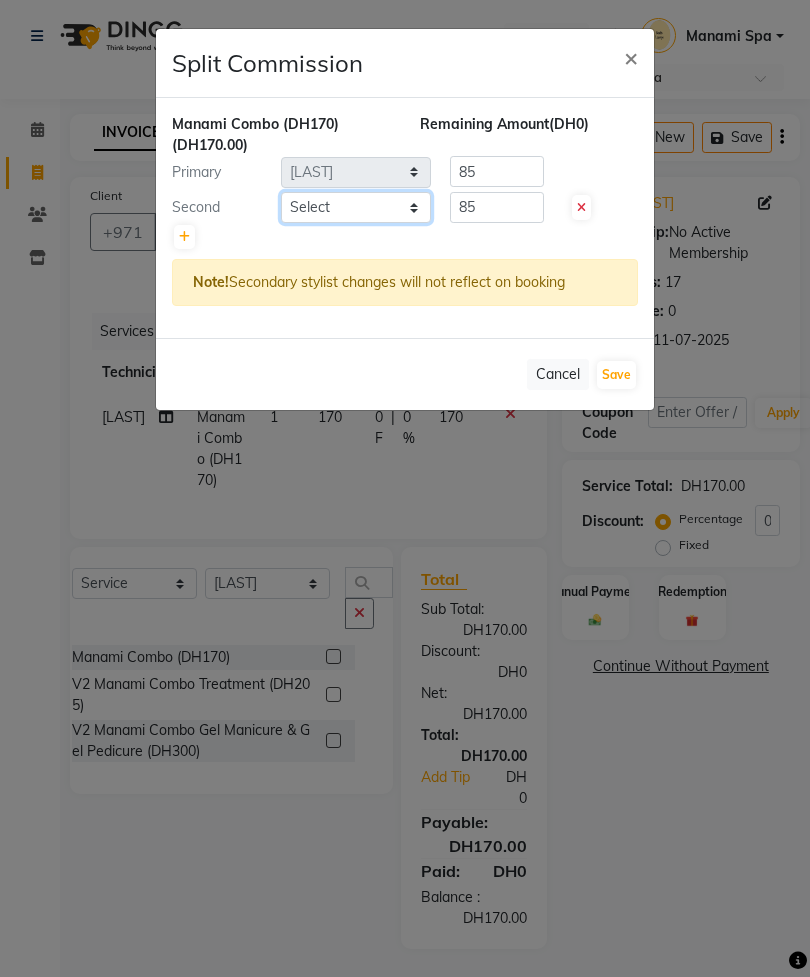 select on "81231" 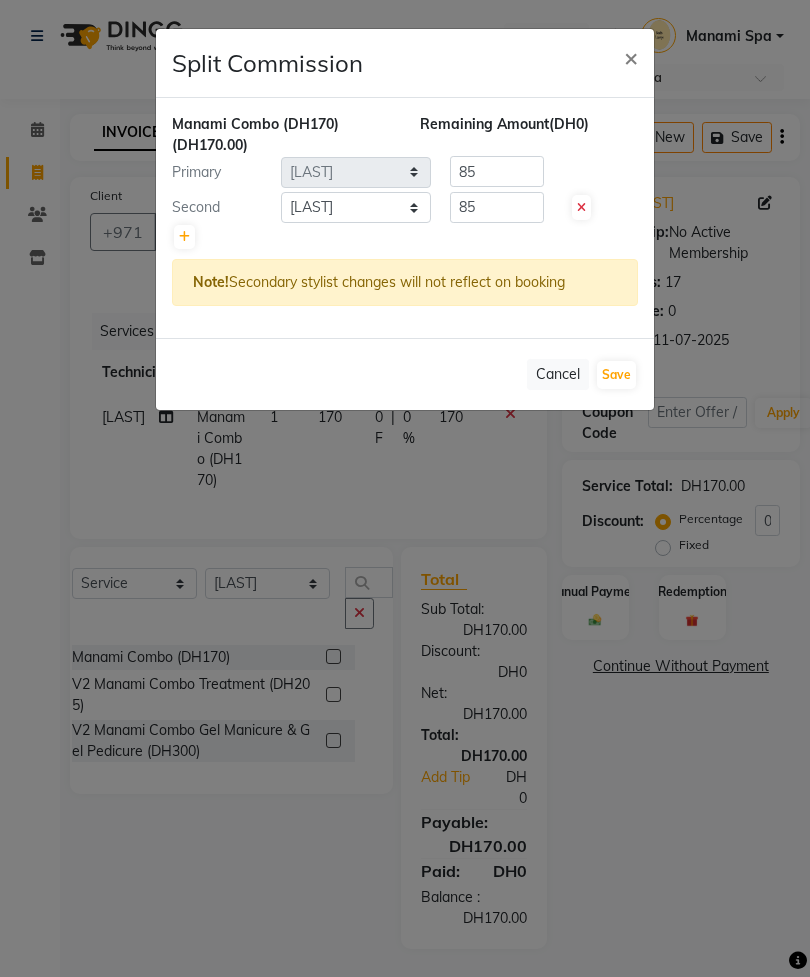 click on "Save" 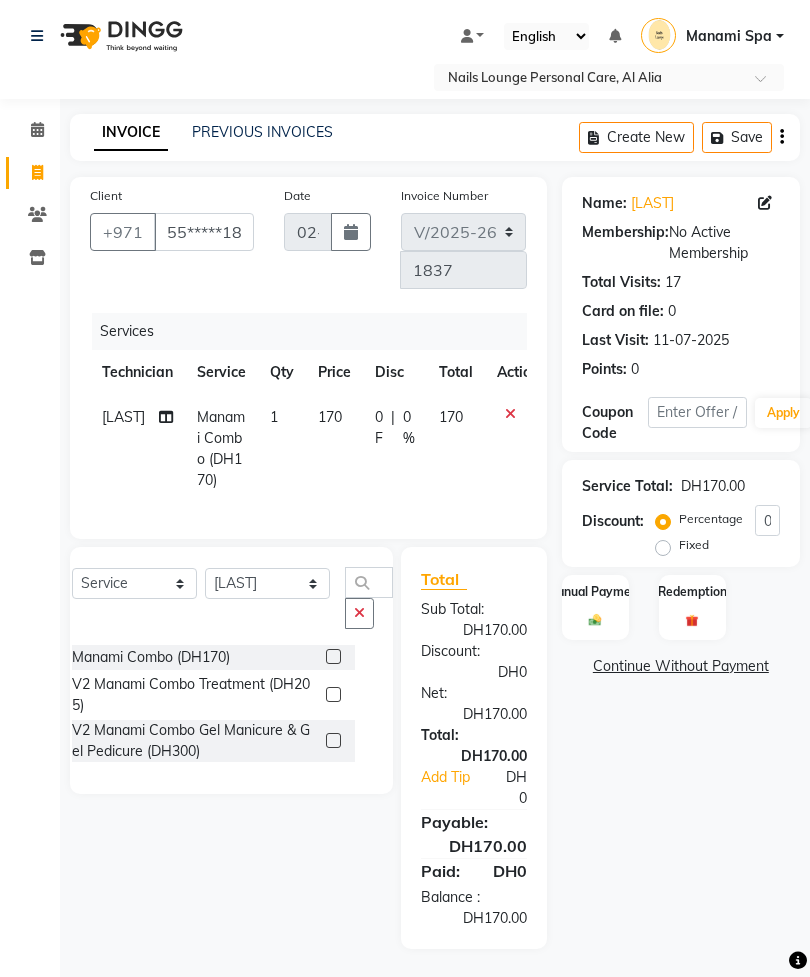 click 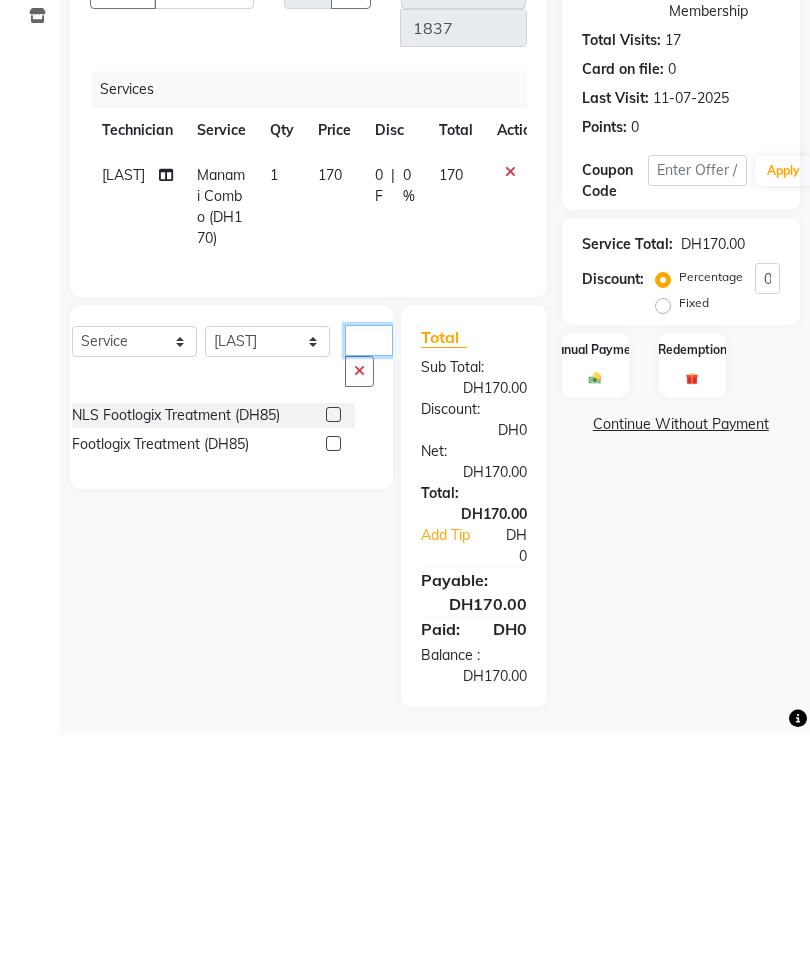 type on "Foot" 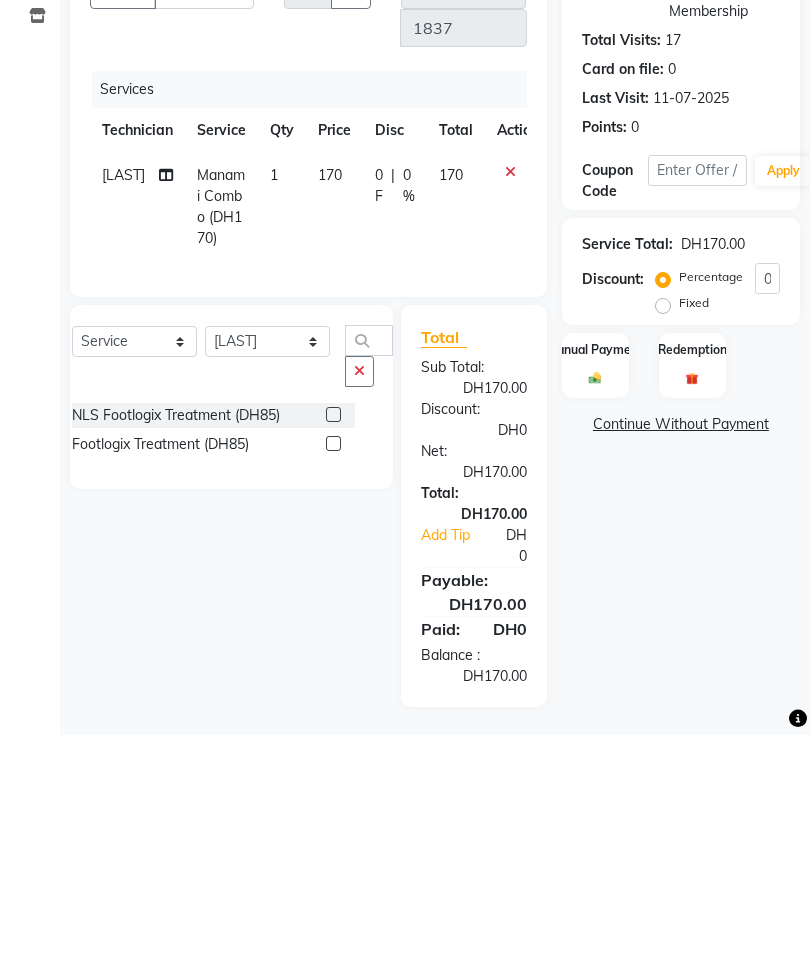 click 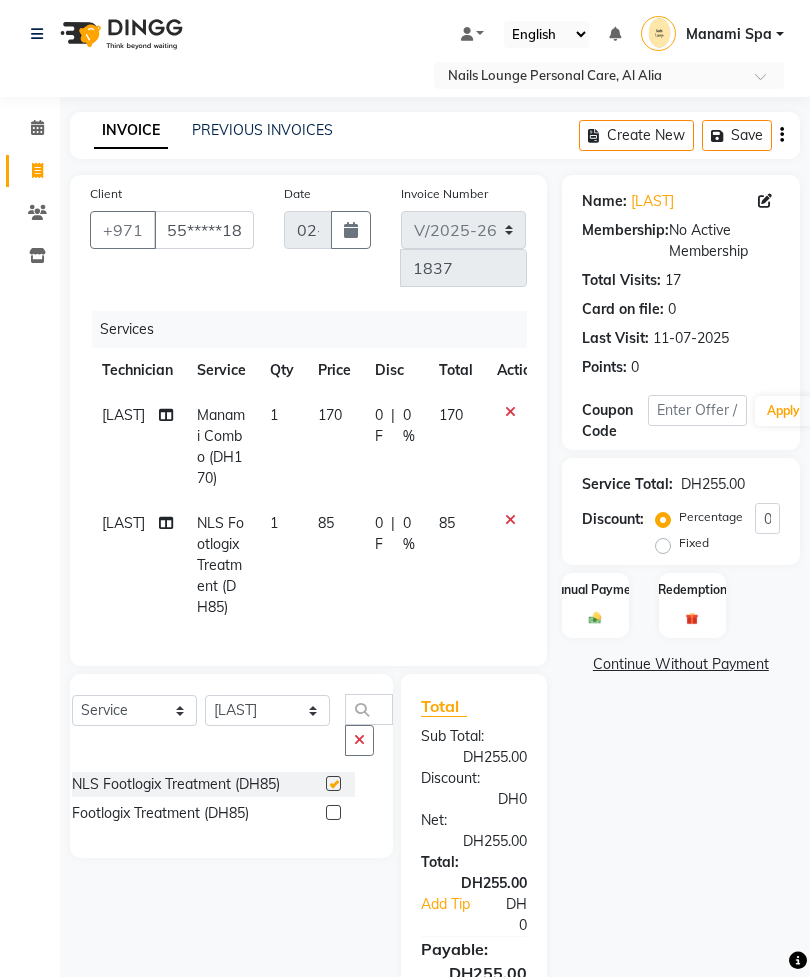 checkbox on "false" 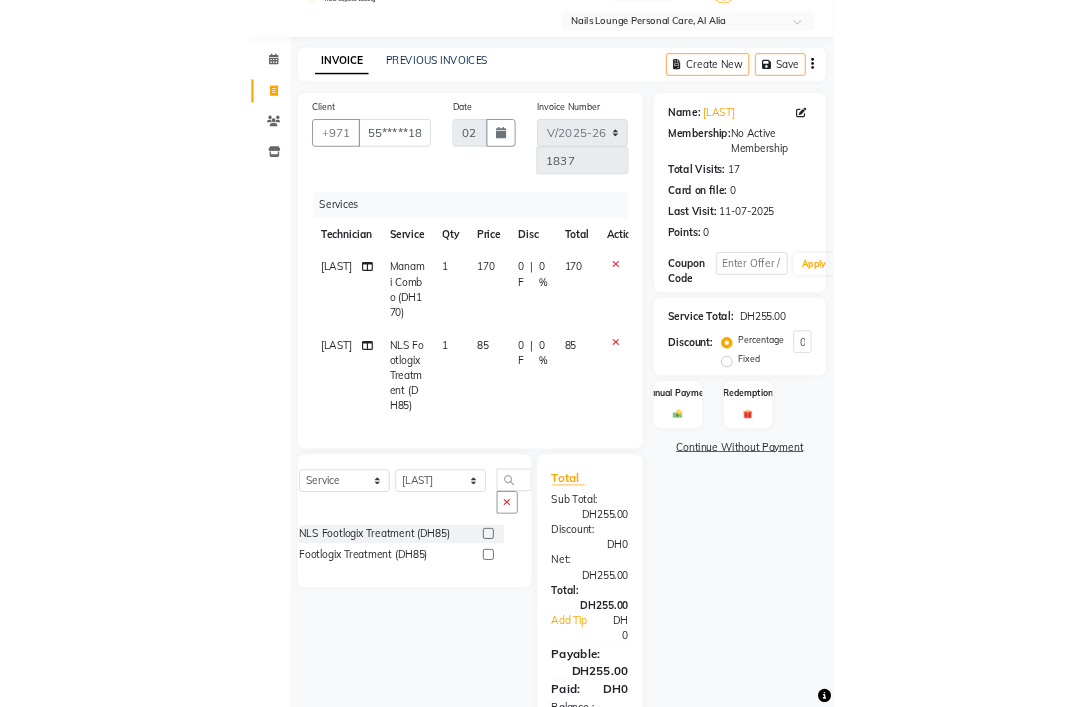scroll, scrollTop: 114, scrollLeft: 0, axis: vertical 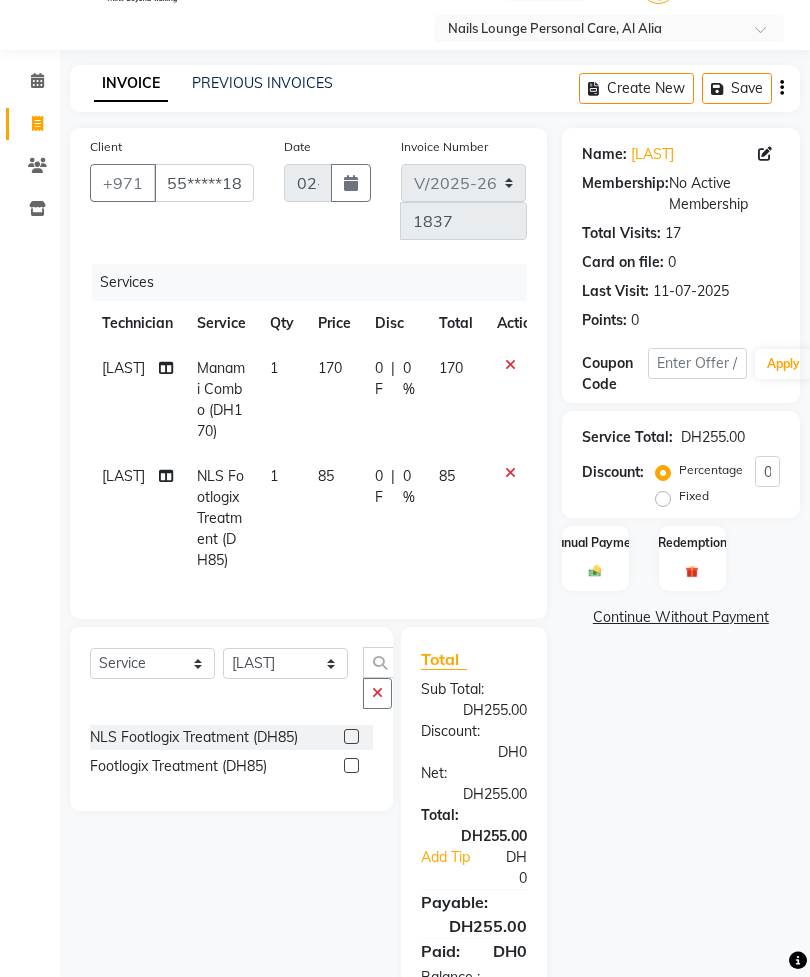 click on "0 F | 0 %" 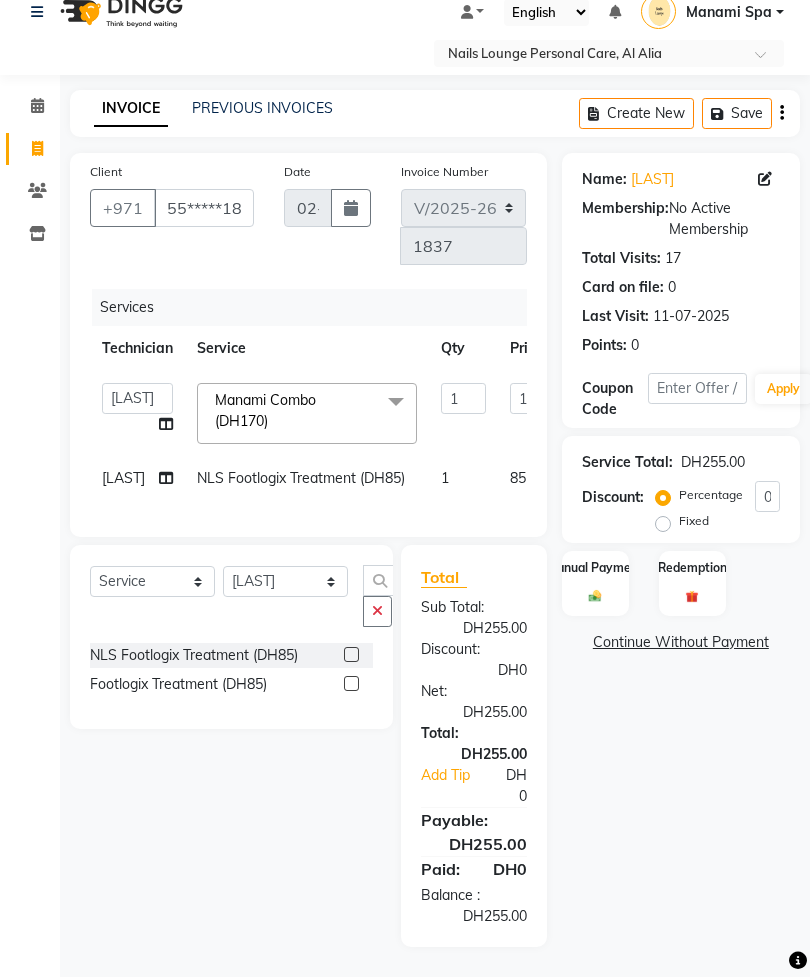 scroll, scrollTop: 23, scrollLeft: 0, axis: vertical 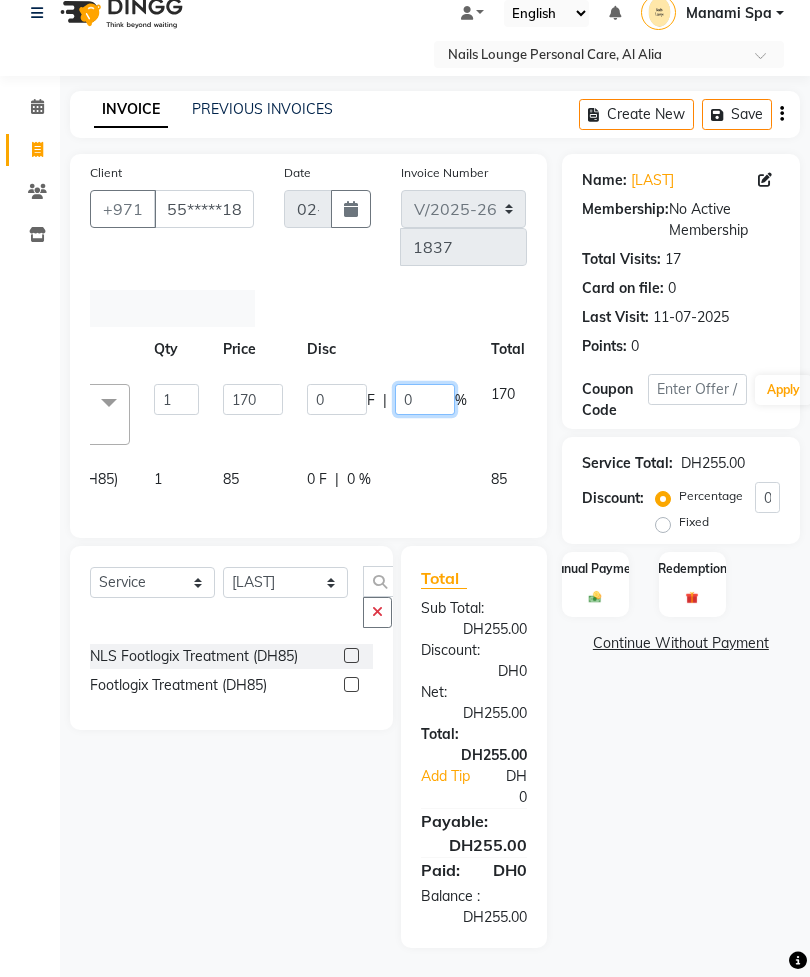 click on "0" 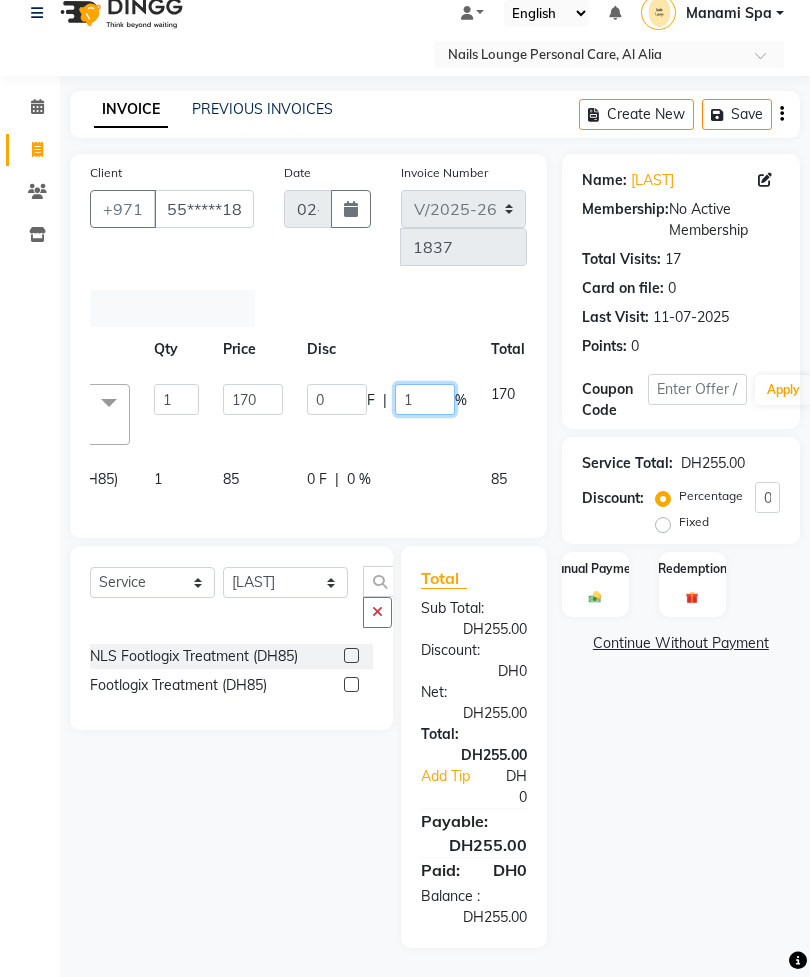 type on "15" 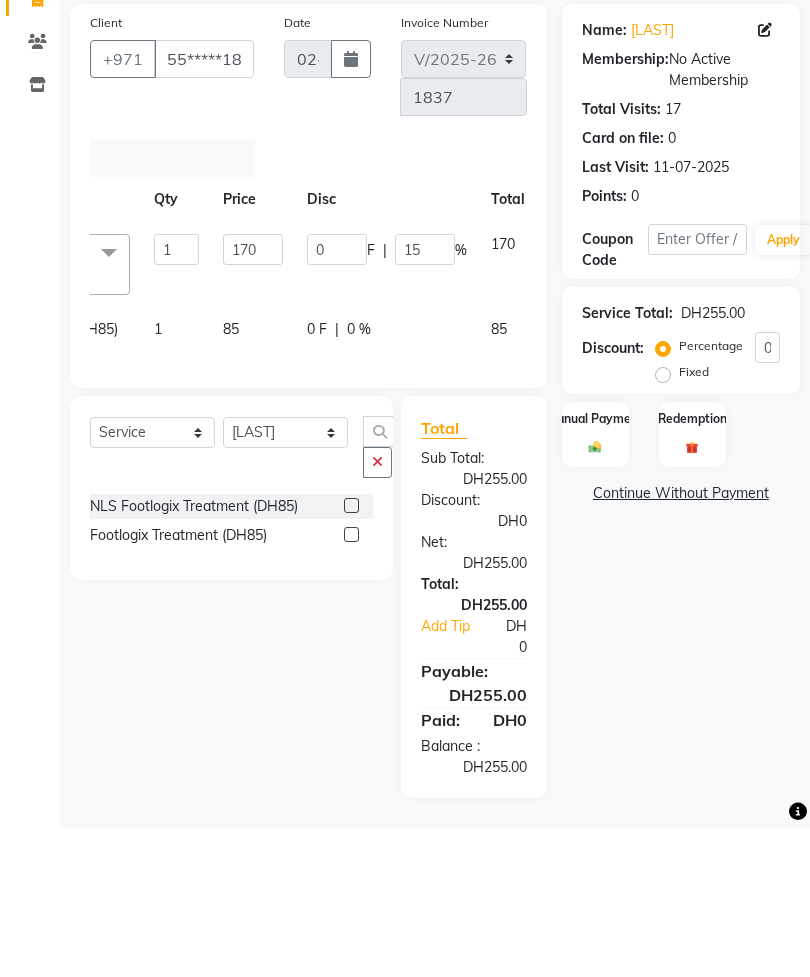 click on "0 F | 0 %" 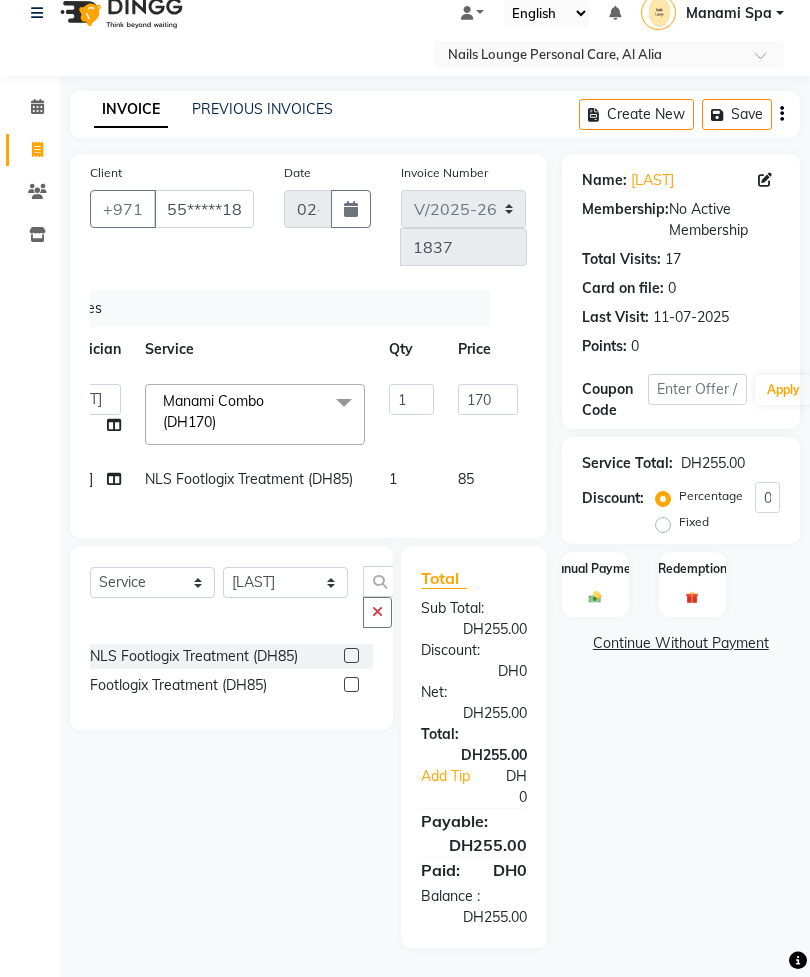 select on "53955" 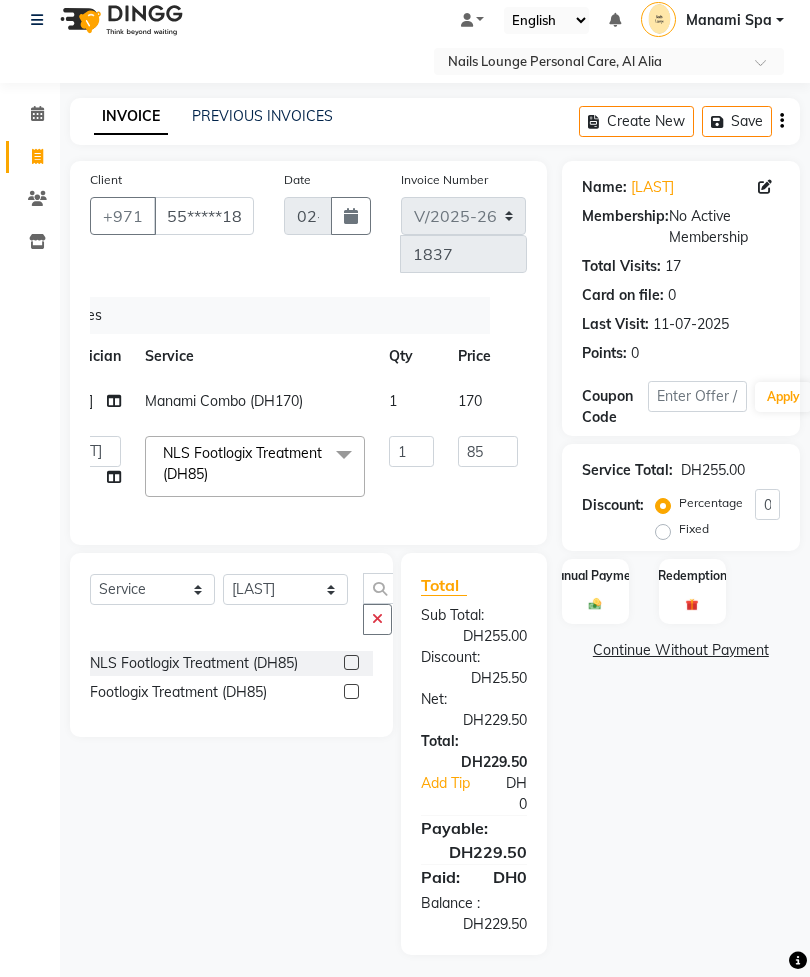 scroll, scrollTop: 5, scrollLeft: 0, axis: vertical 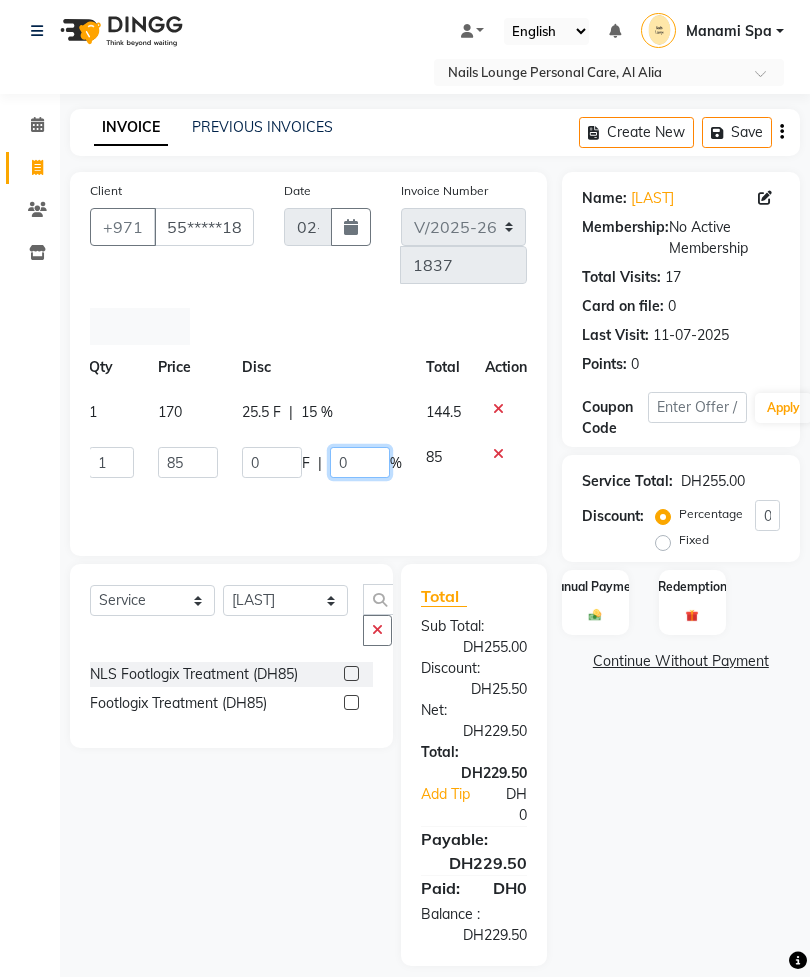 click on "0" 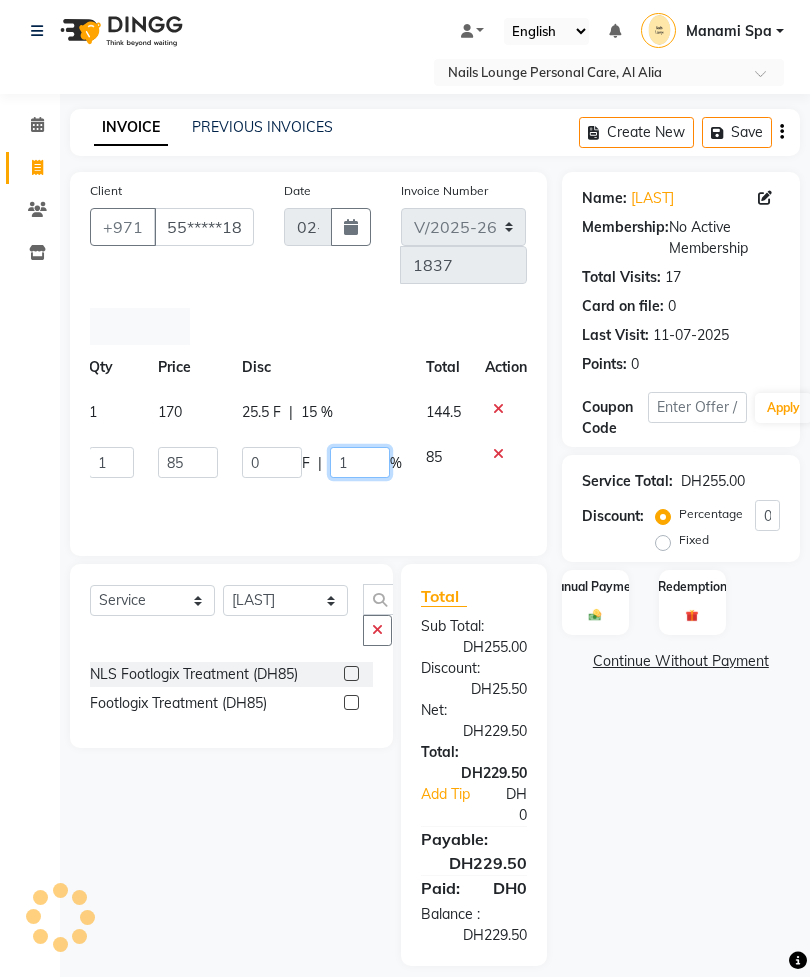 type on "15" 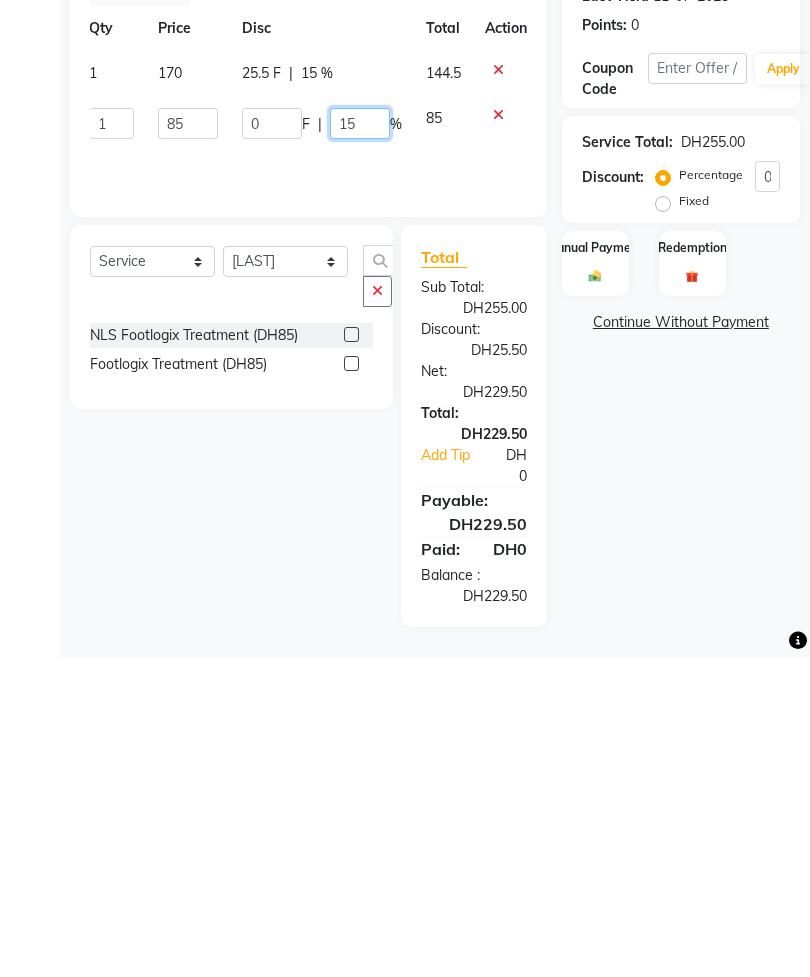 scroll, scrollTop: 44, scrollLeft: 0, axis: vertical 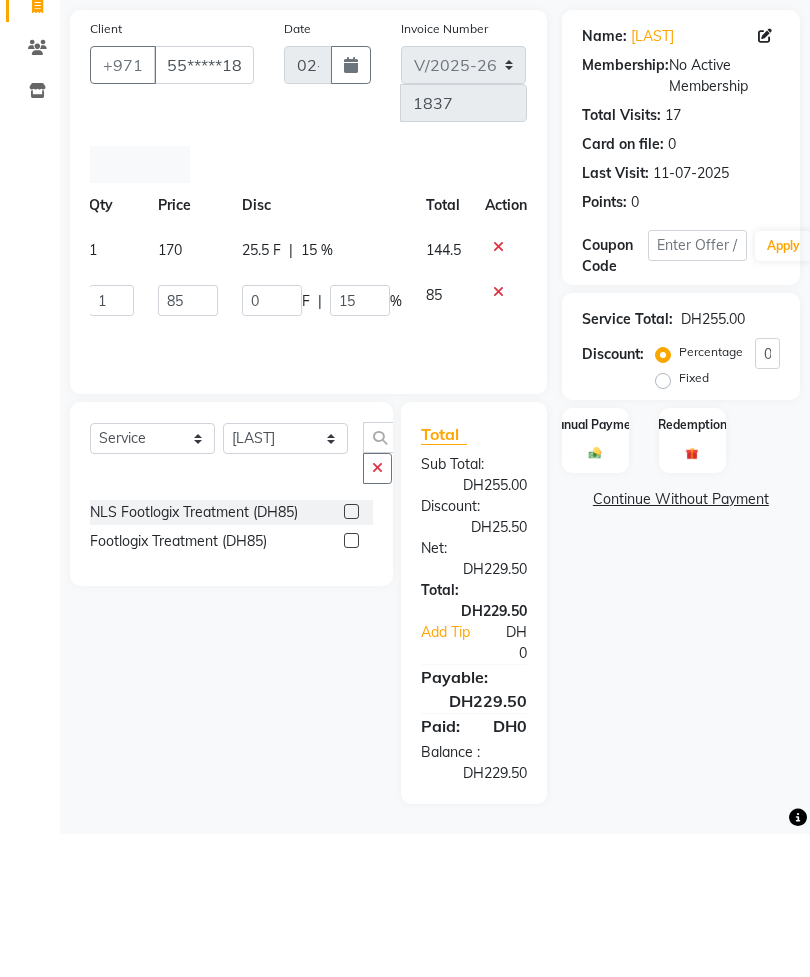 click on "Manual Payment" 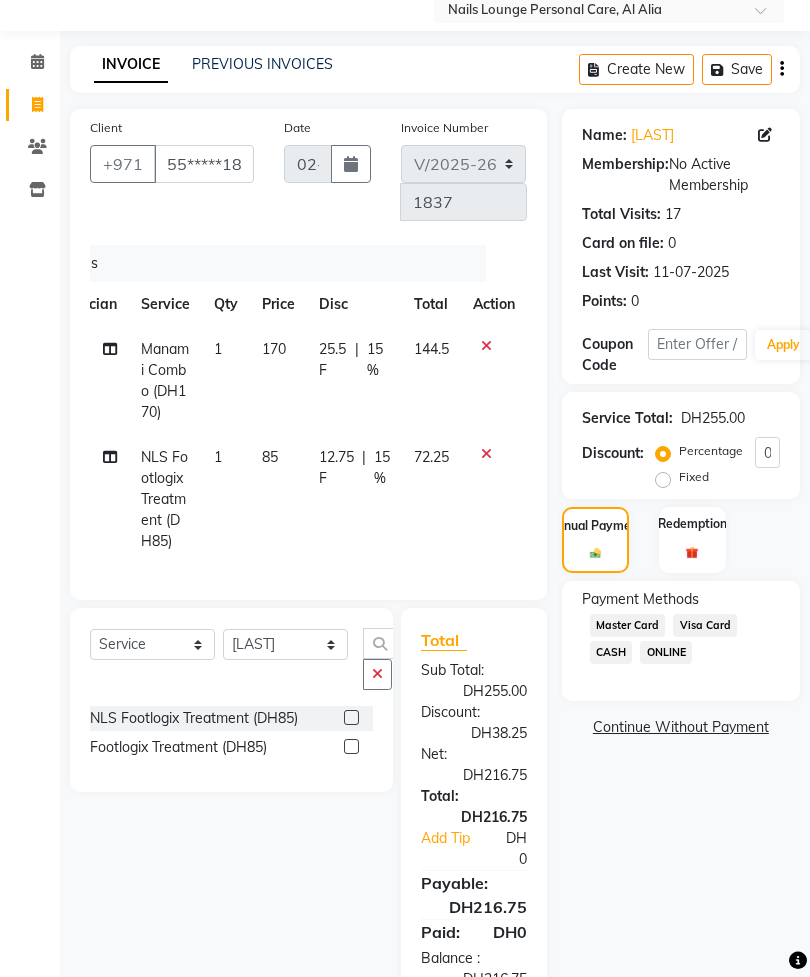 scroll, scrollTop: 67, scrollLeft: 0, axis: vertical 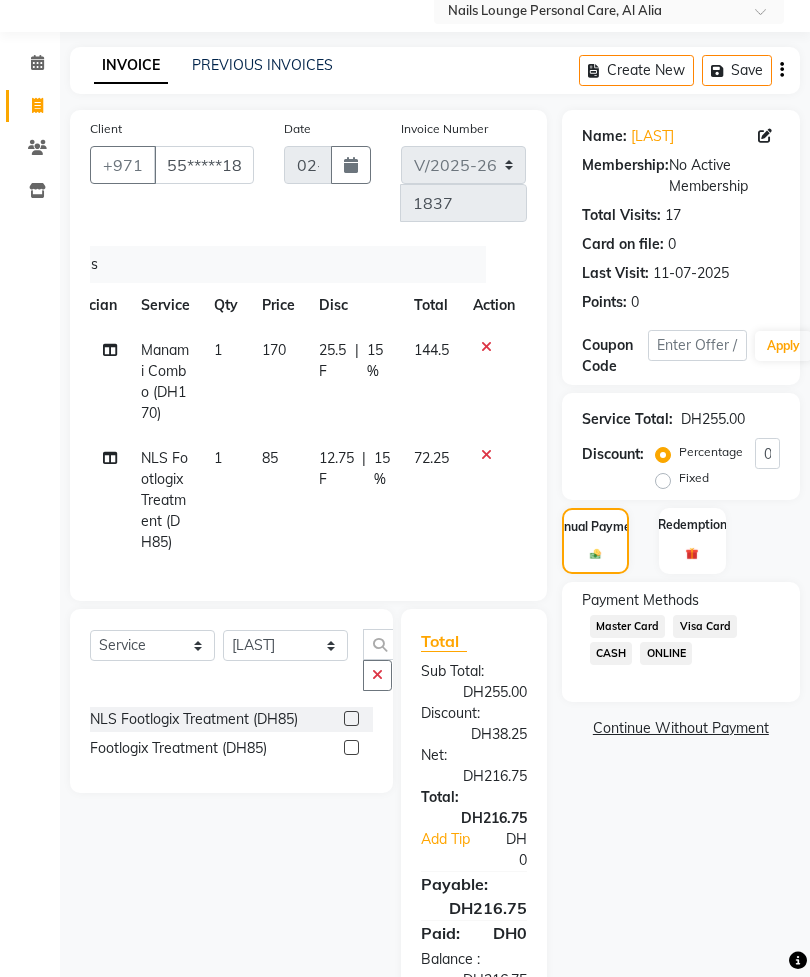 click on "ONLINE" 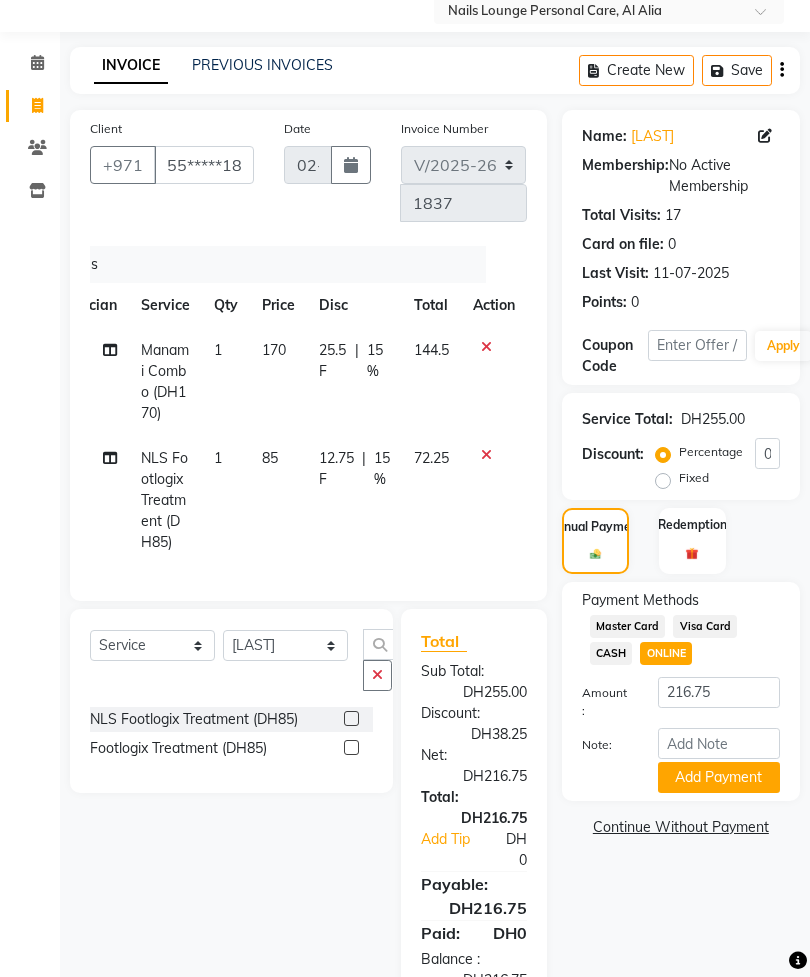 click on "Add Payment" 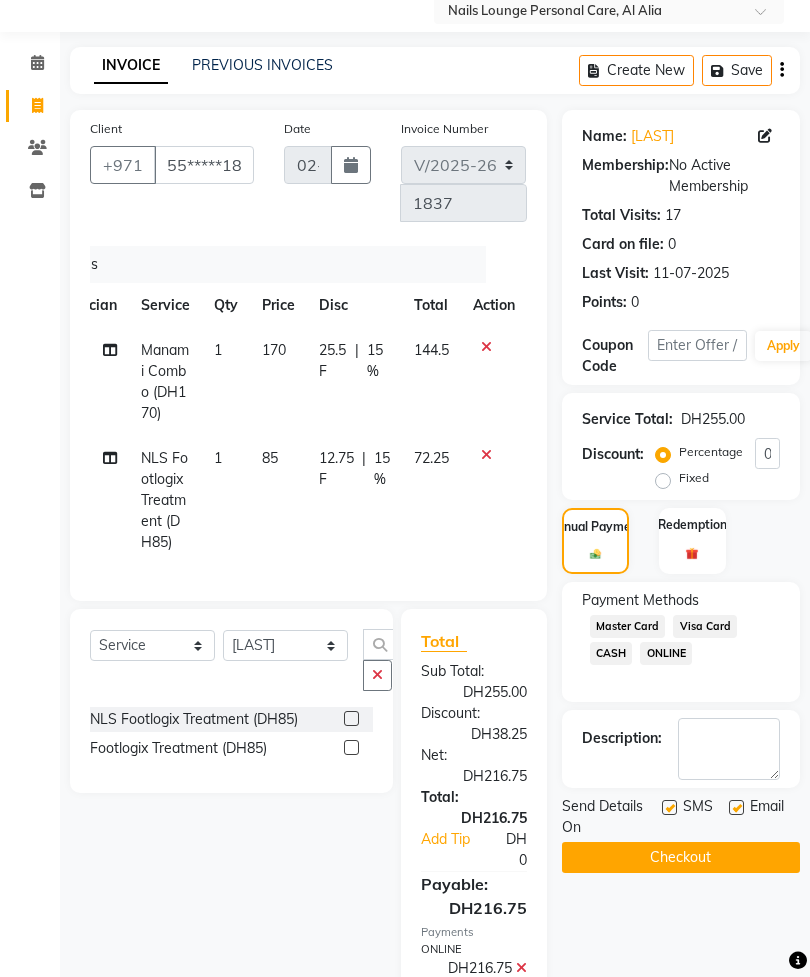 click on "Checkout" 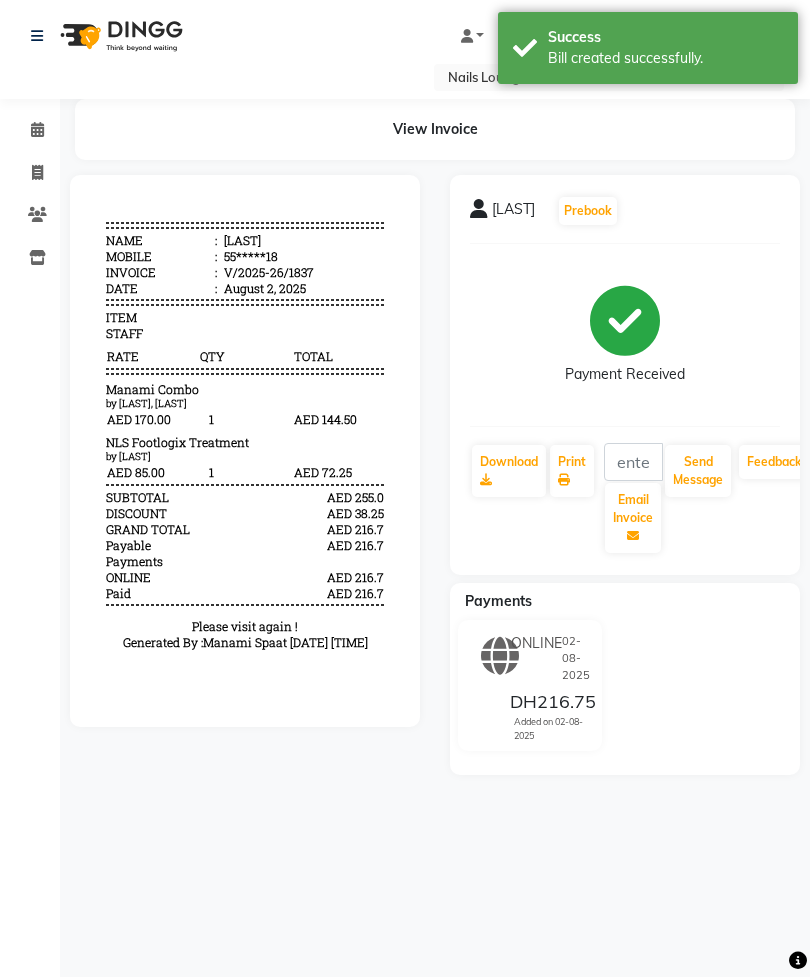 scroll, scrollTop: 0, scrollLeft: 0, axis: both 